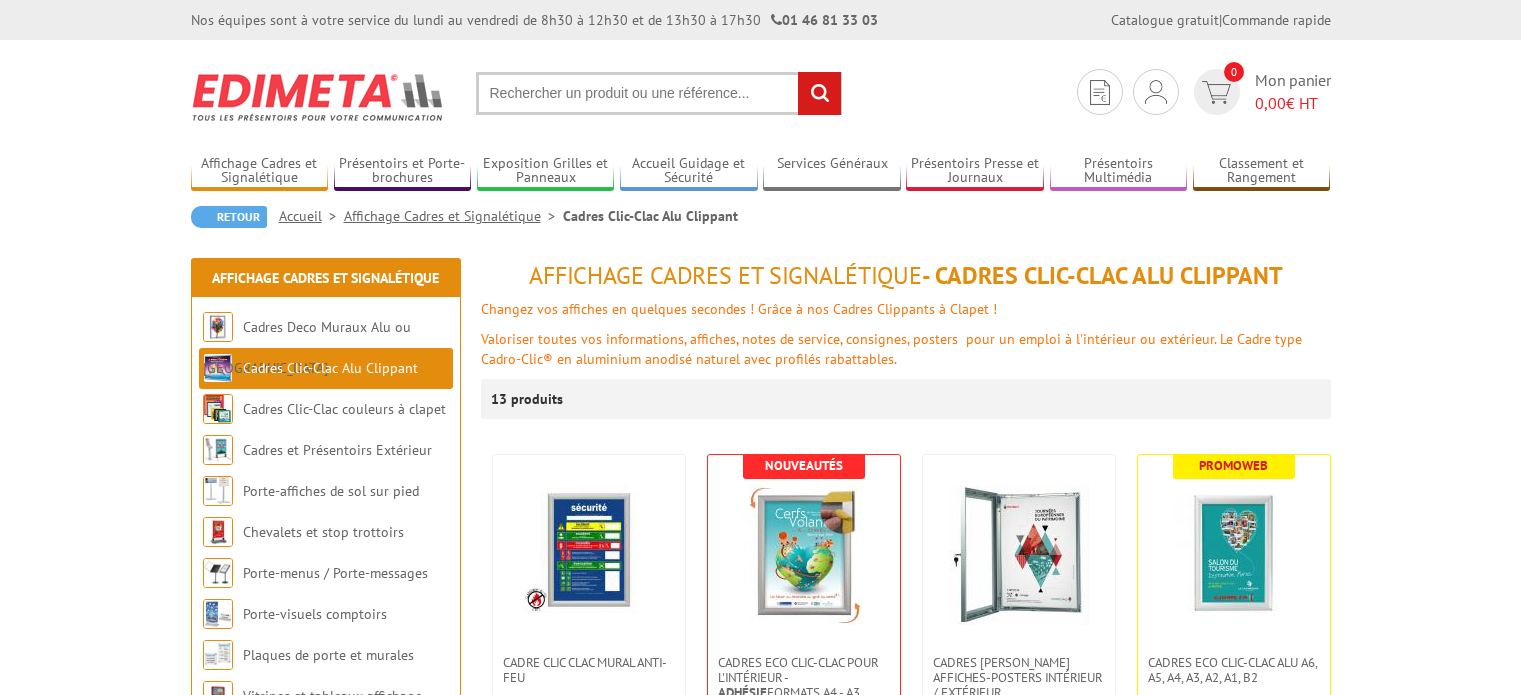 scroll, scrollTop: 0, scrollLeft: 0, axis: both 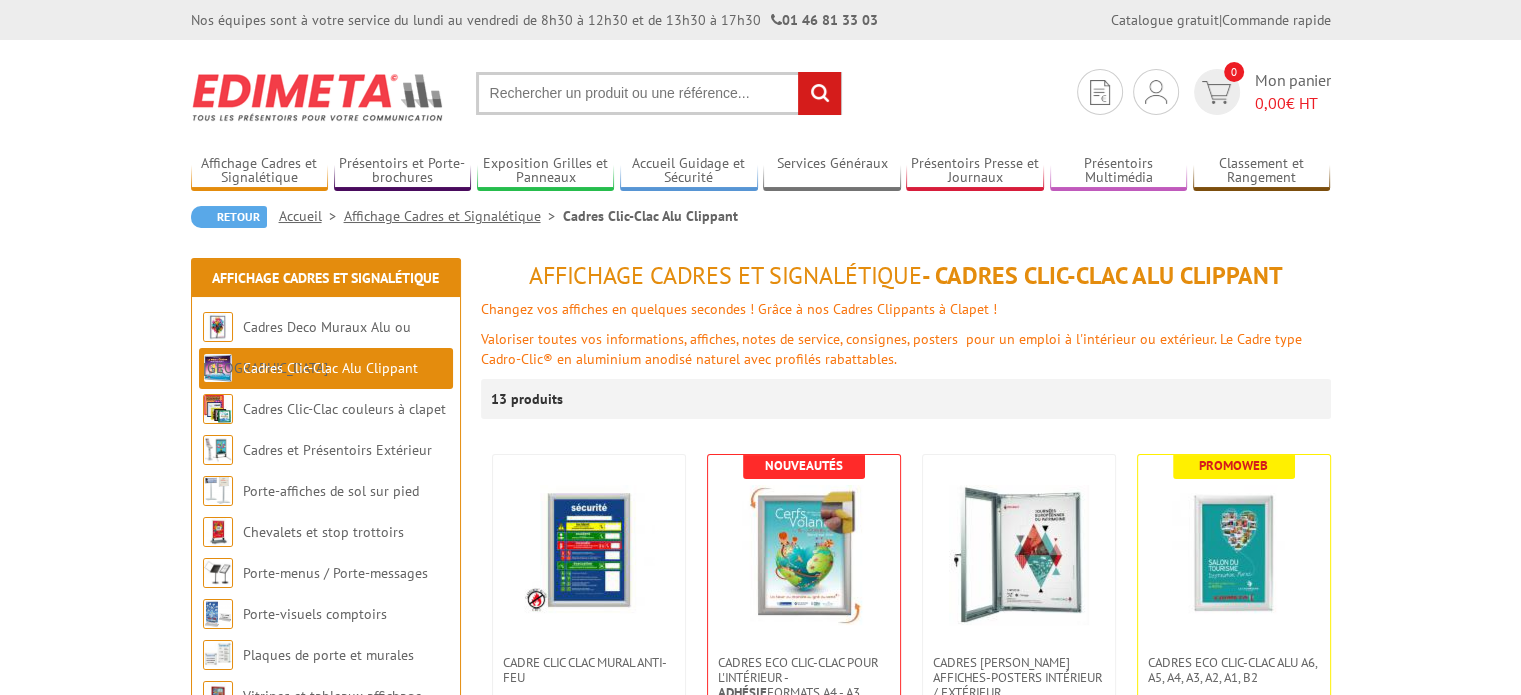 click at bounding box center [659, 93] 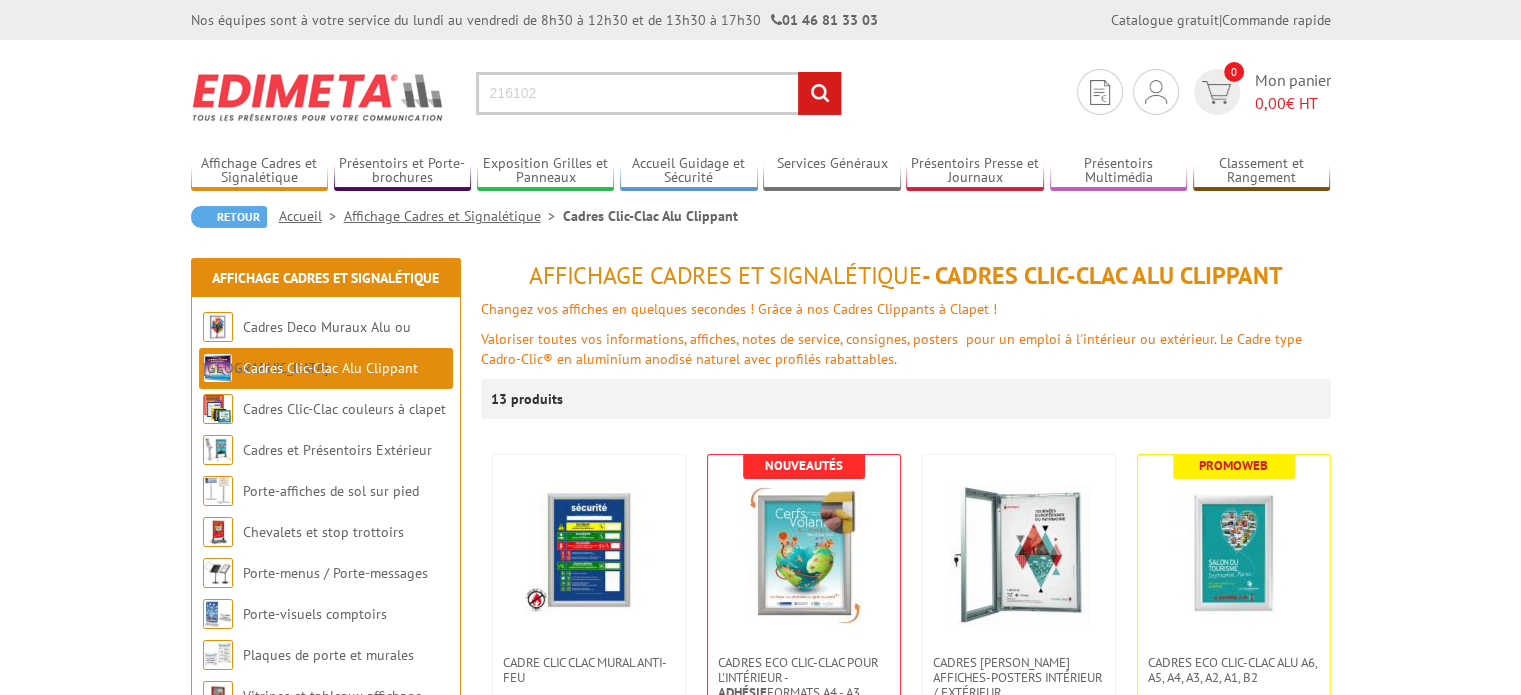 type on "216102" 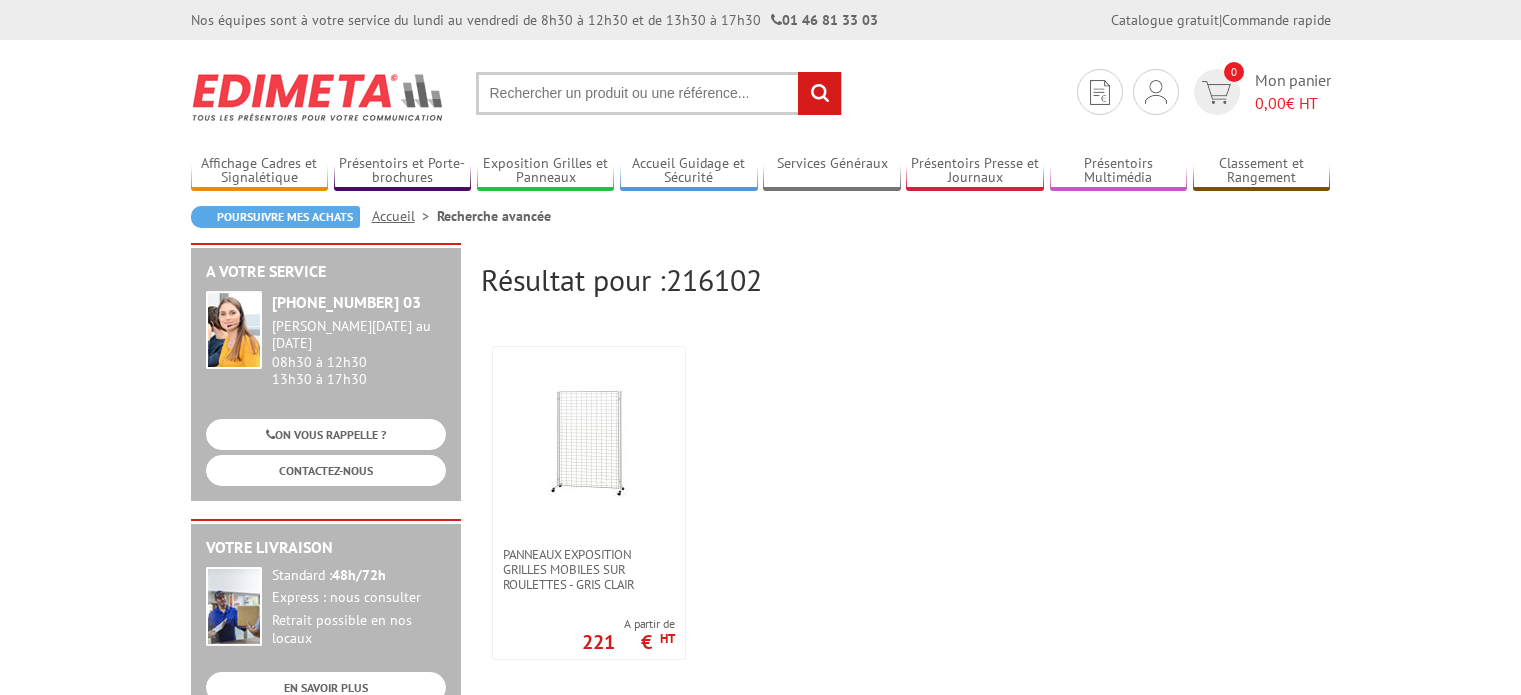 scroll, scrollTop: 0, scrollLeft: 0, axis: both 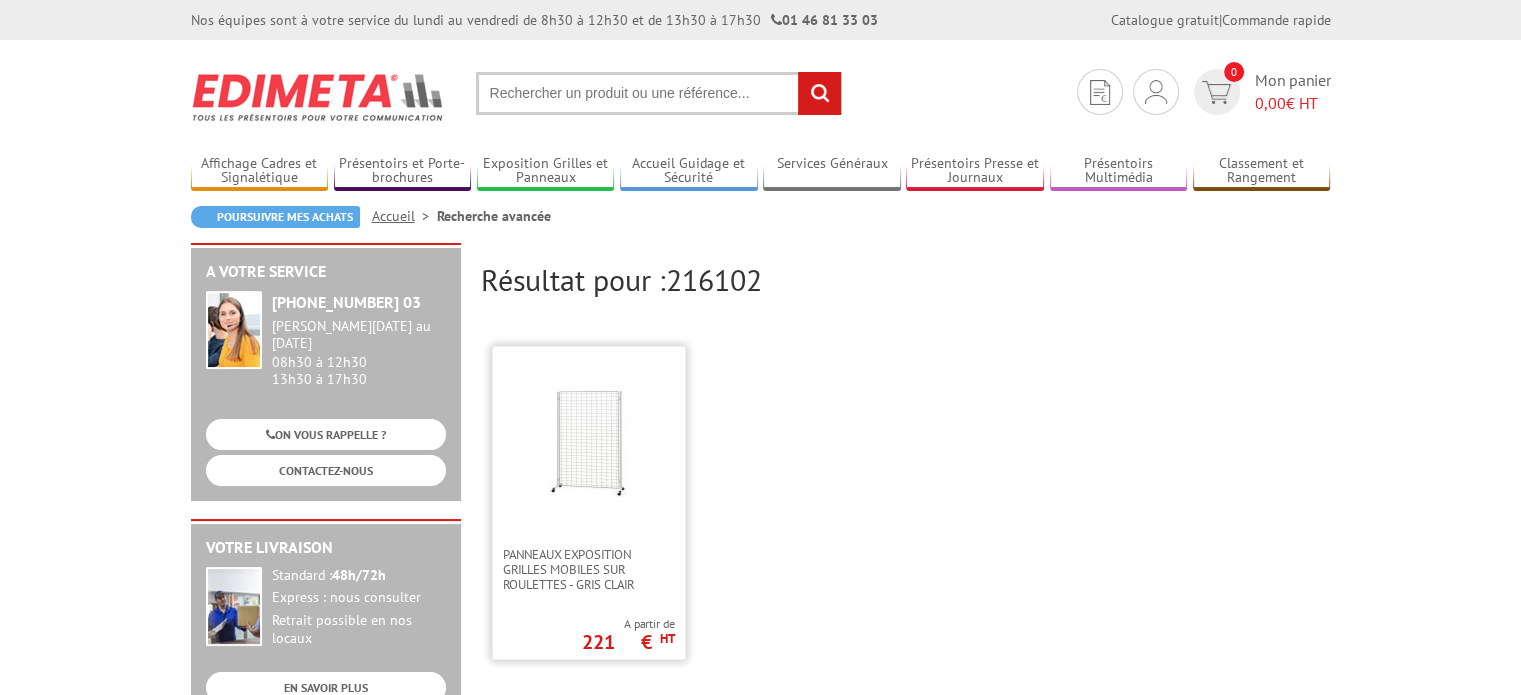 click at bounding box center [589, 442] 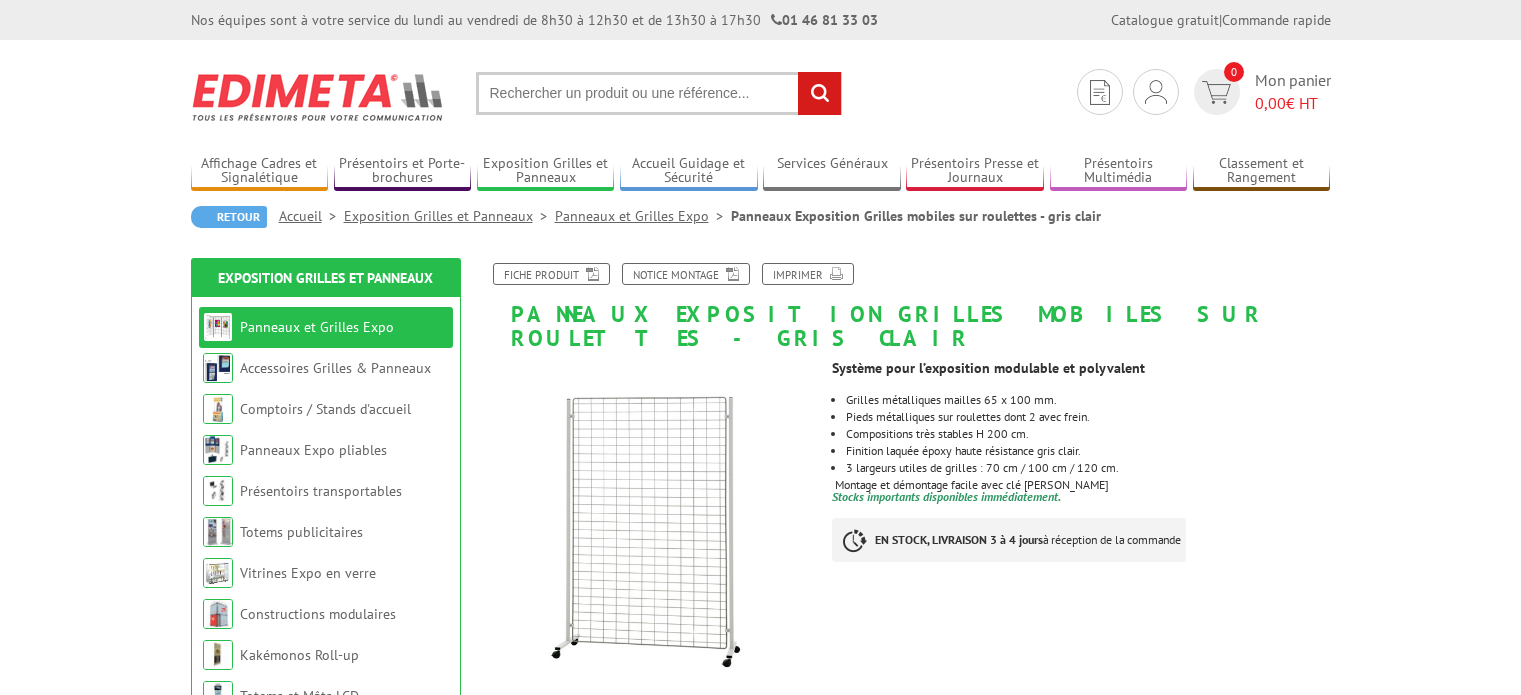 scroll, scrollTop: 0, scrollLeft: 0, axis: both 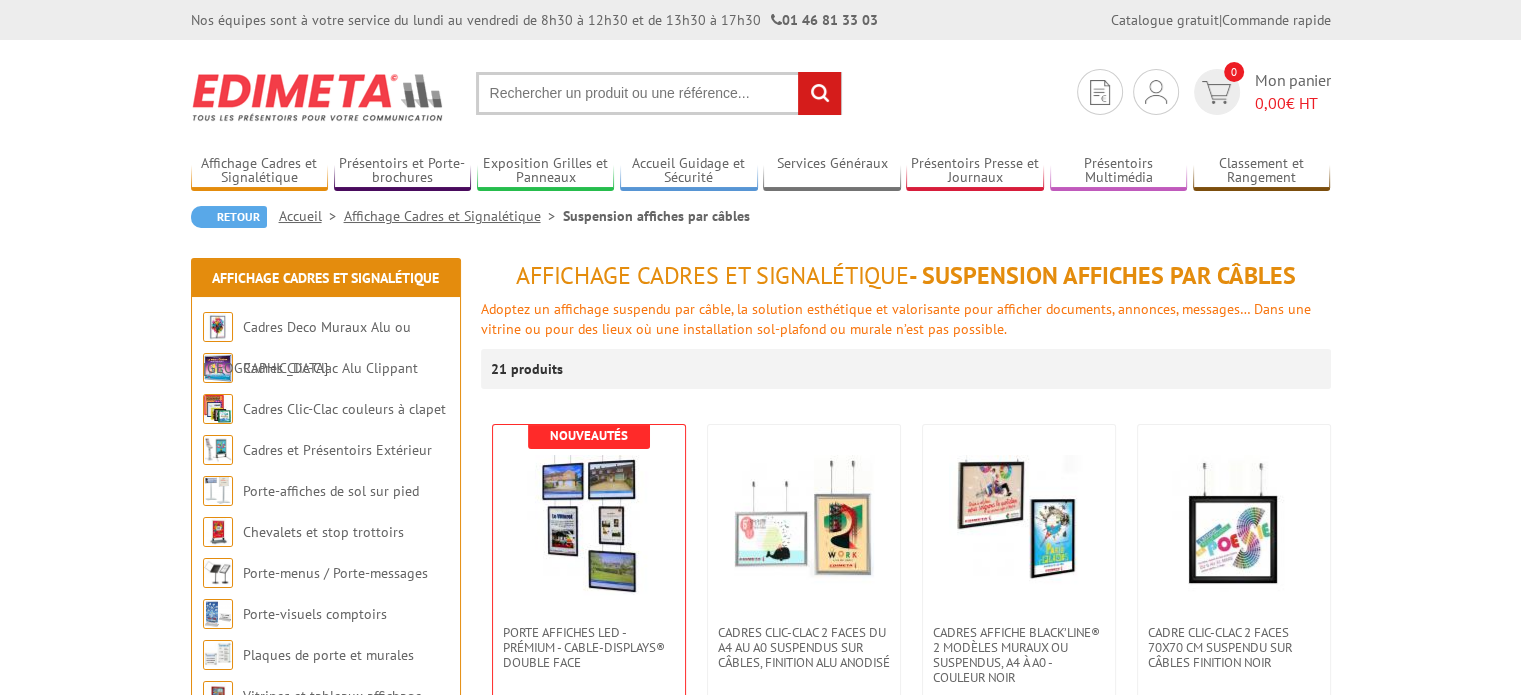 click at bounding box center [659, 93] 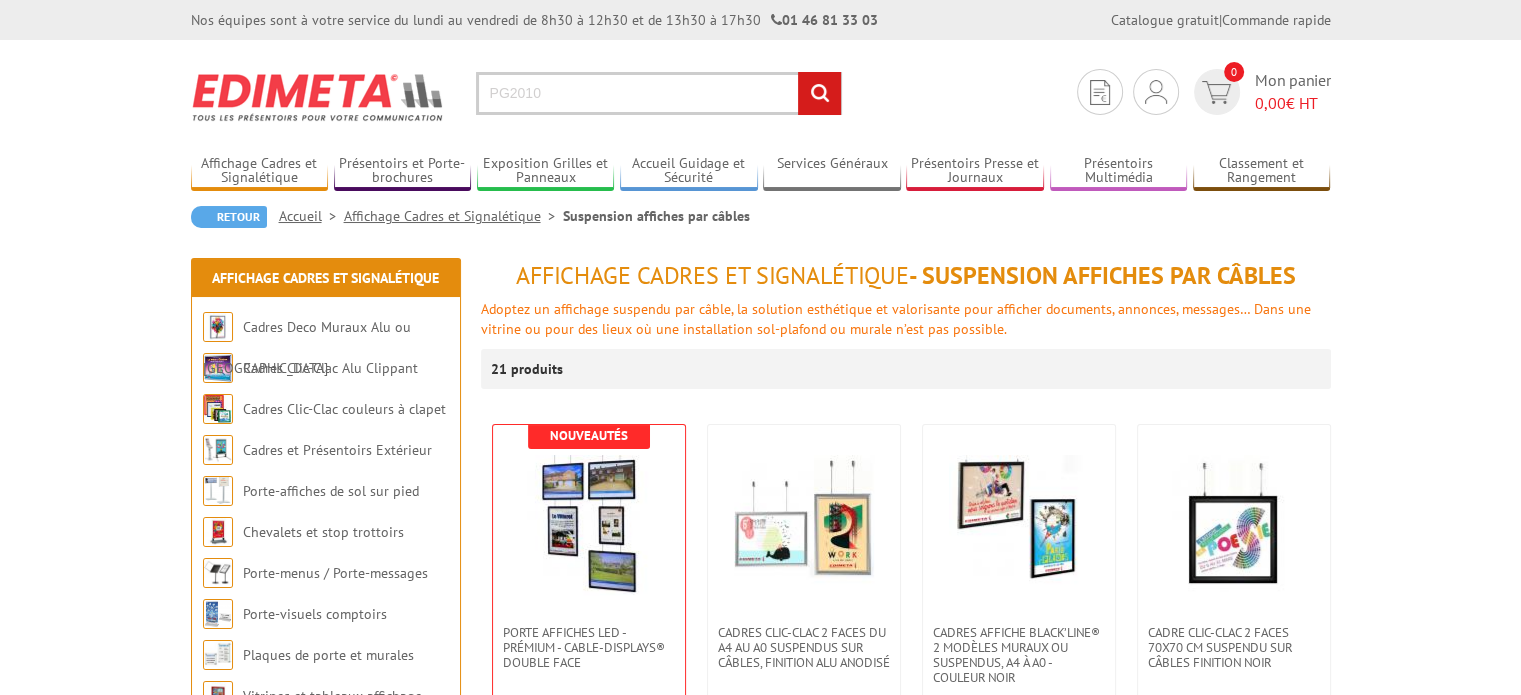 type on "PG2010" 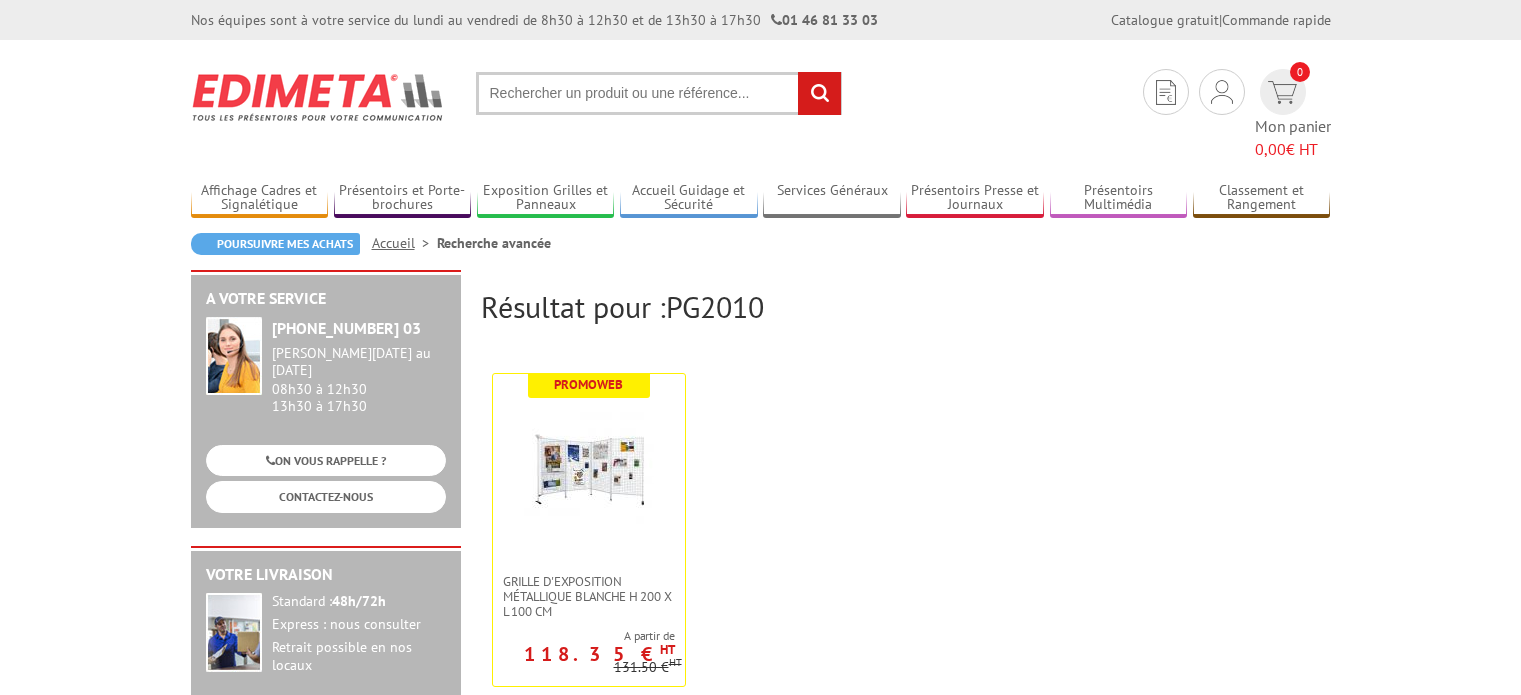 scroll, scrollTop: 0, scrollLeft: 0, axis: both 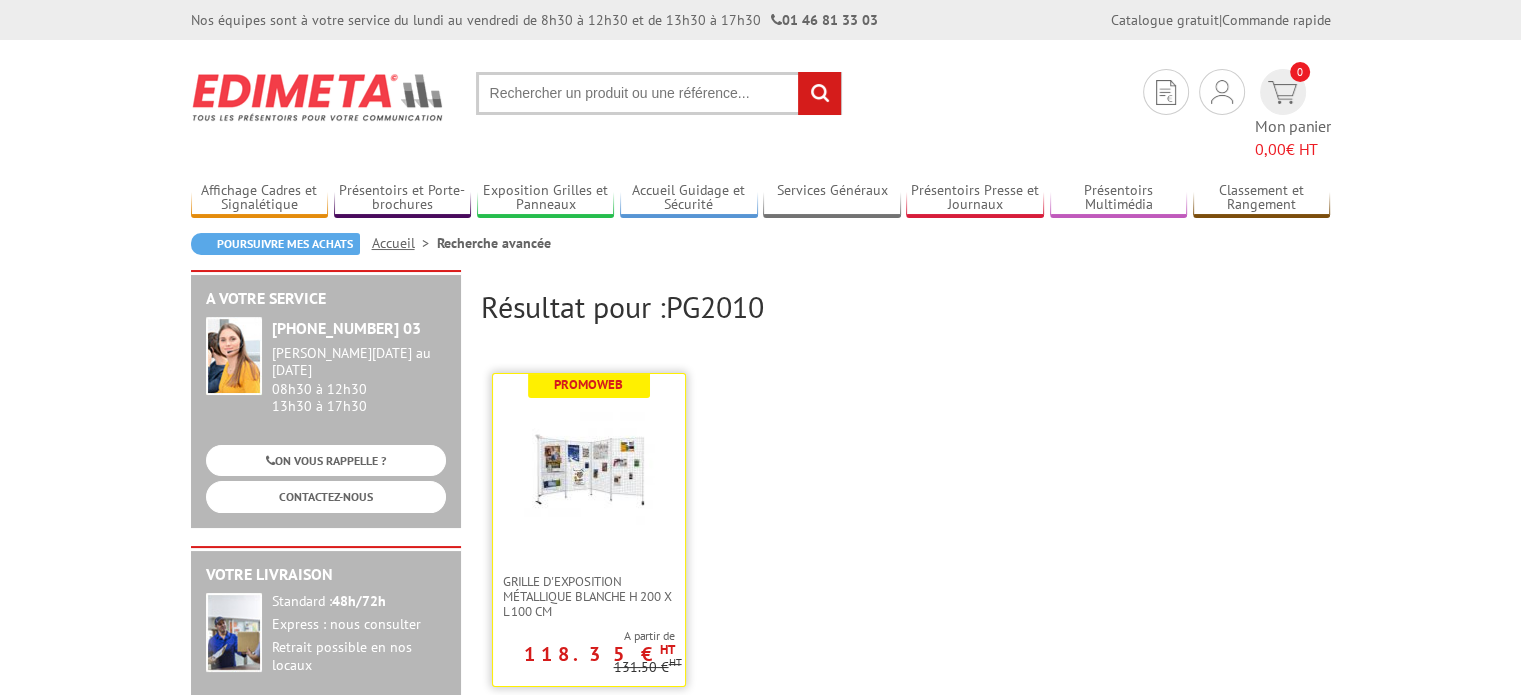 click at bounding box center (589, 469) 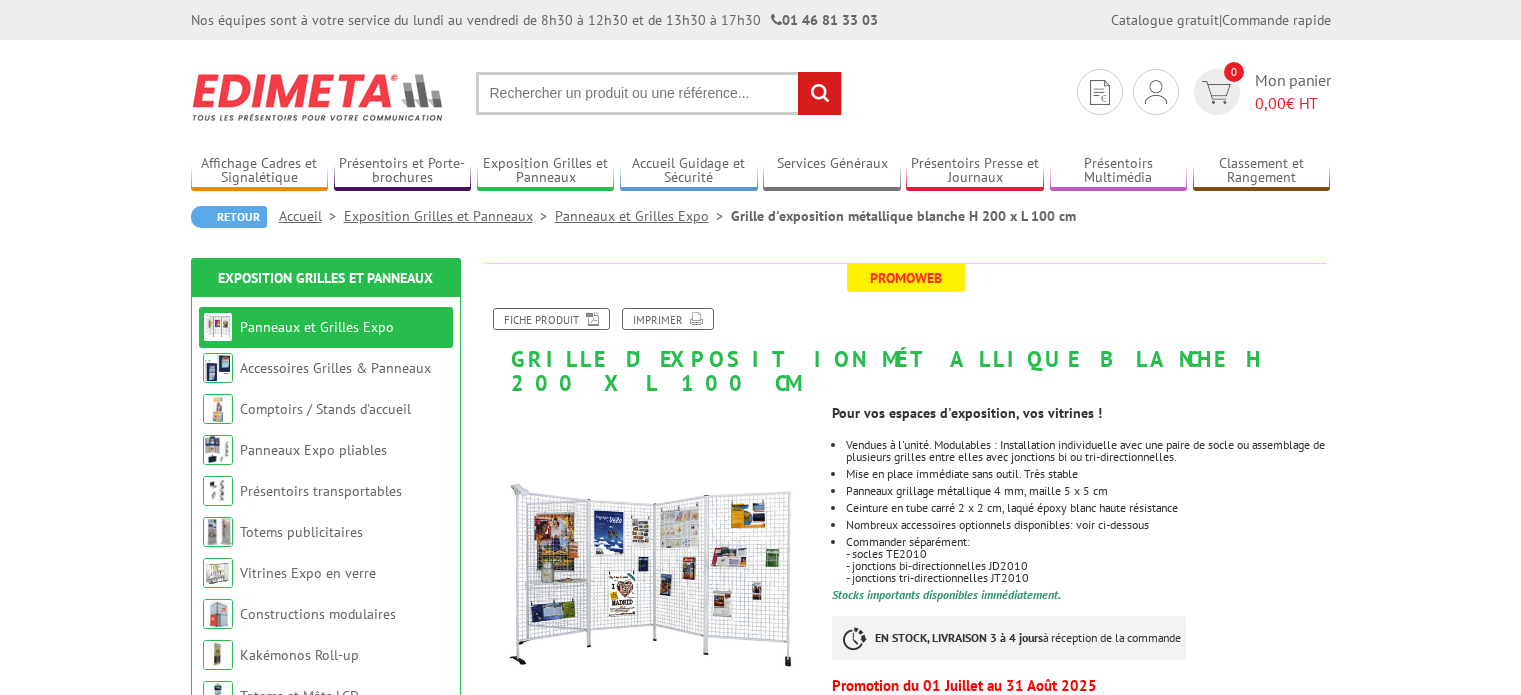 scroll, scrollTop: 0, scrollLeft: 0, axis: both 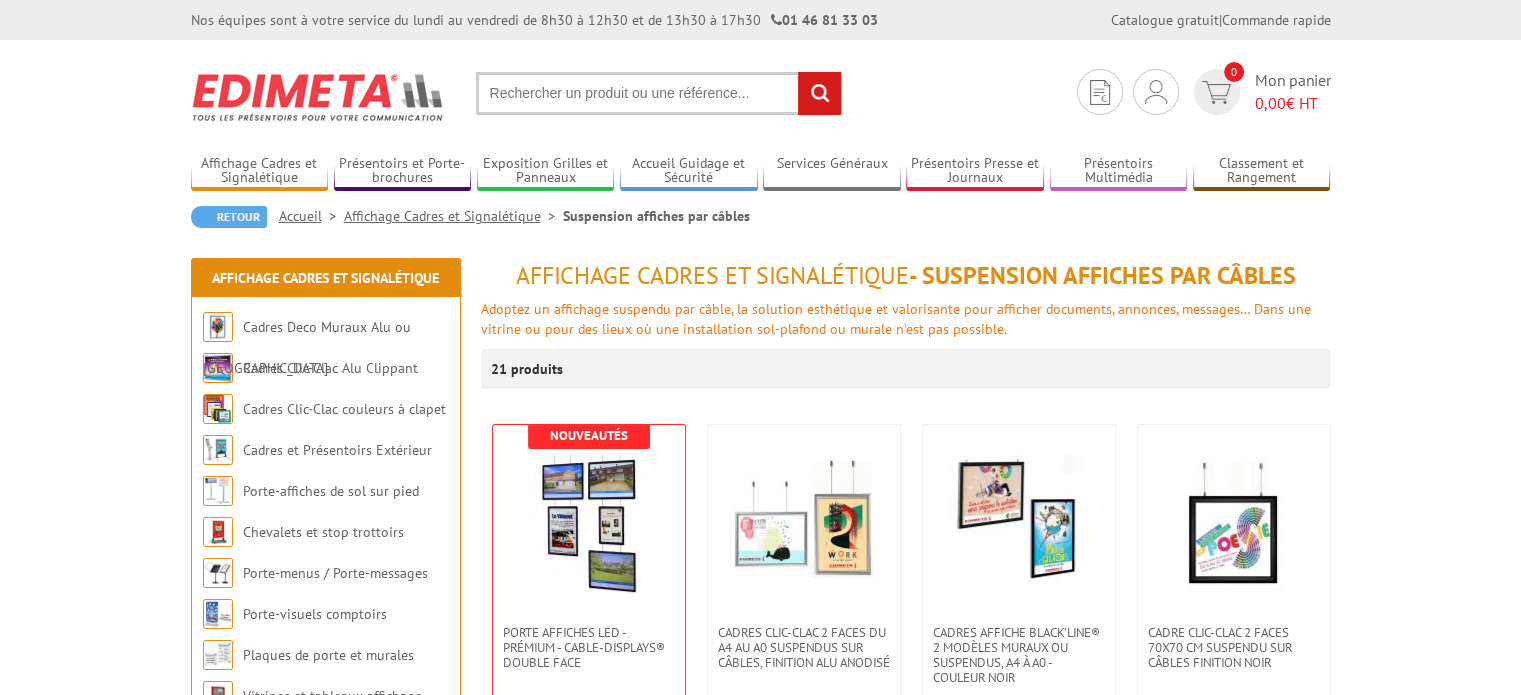 click at bounding box center [659, 93] 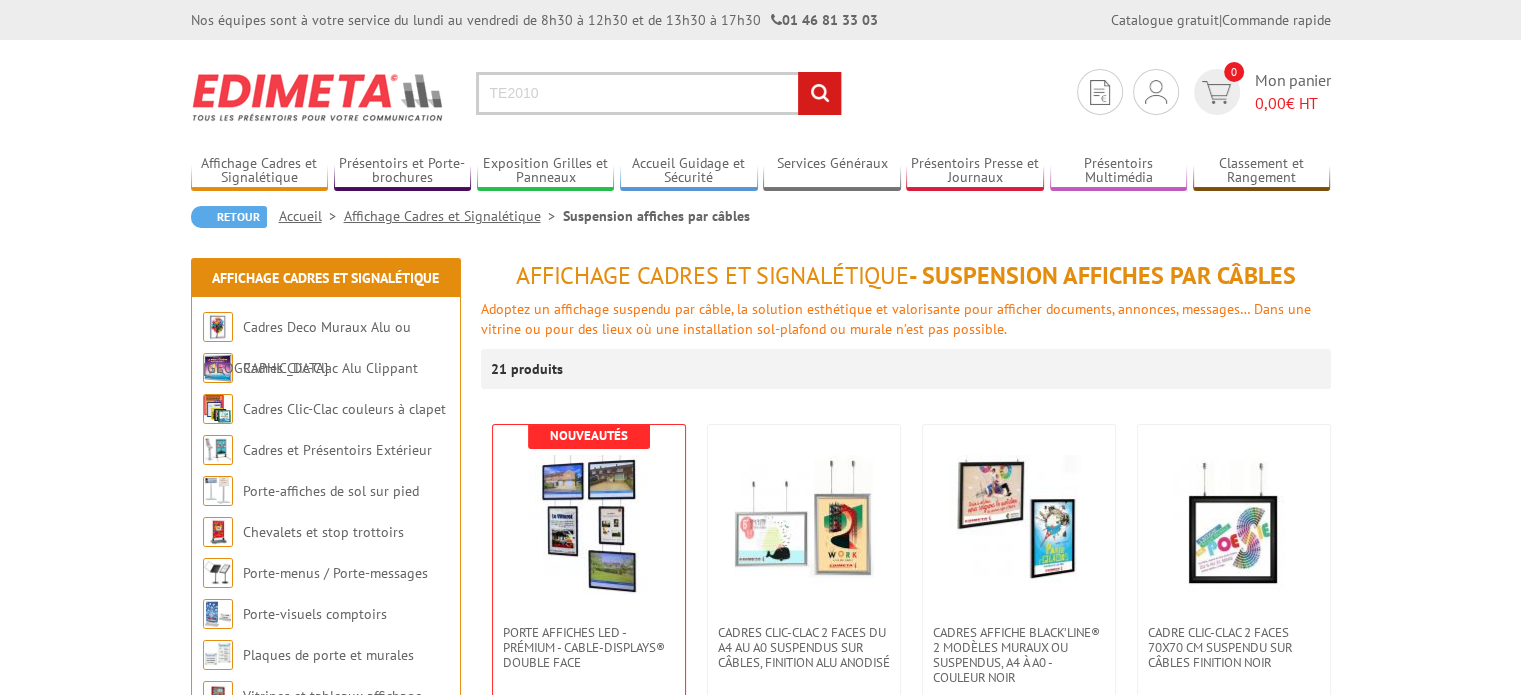 type on "TE2010" 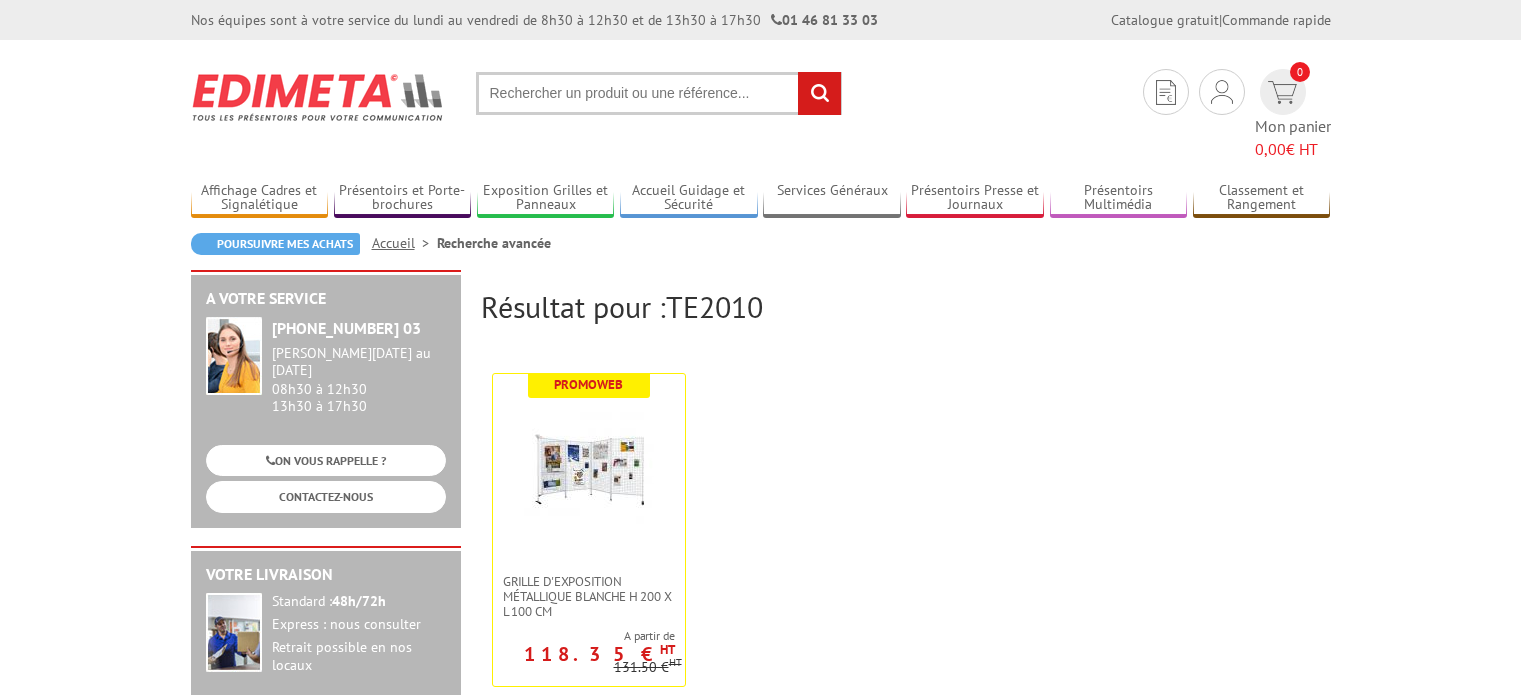 scroll, scrollTop: 0, scrollLeft: 0, axis: both 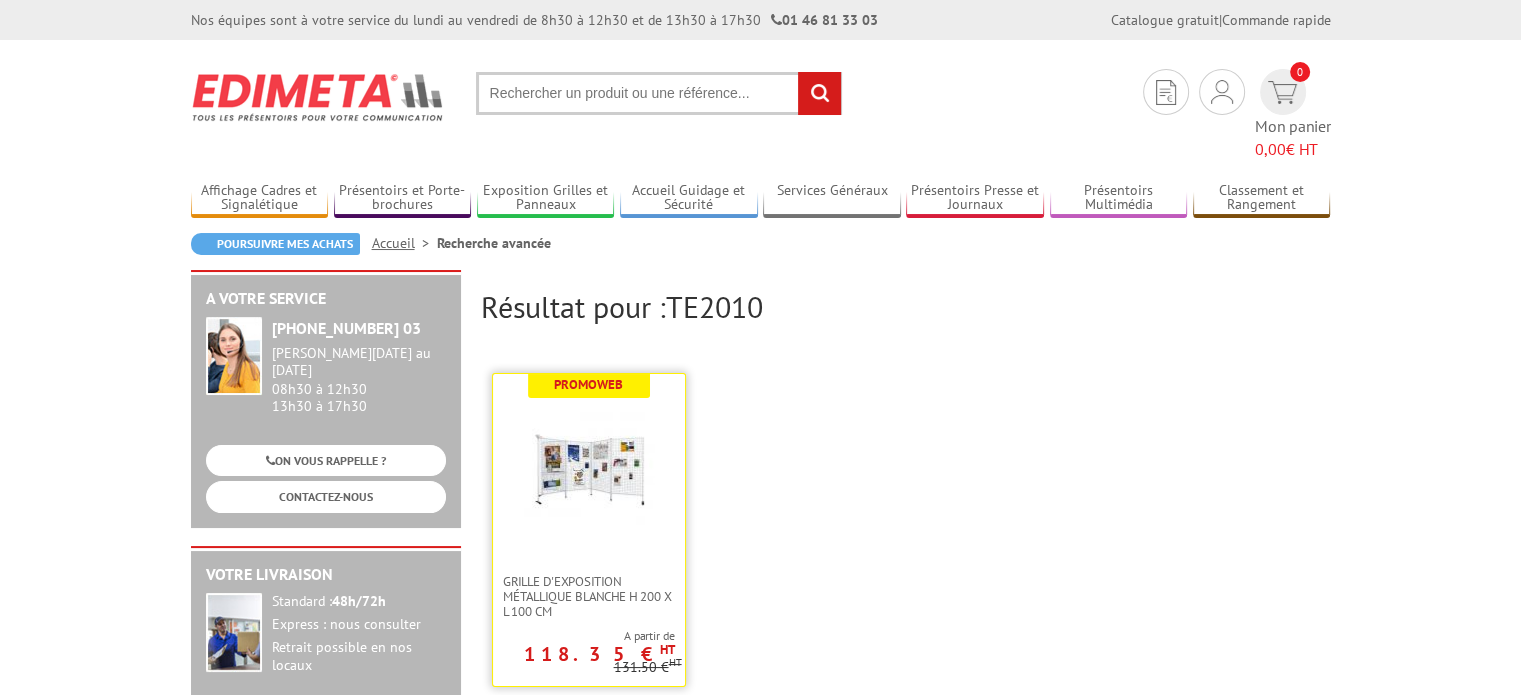 click at bounding box center [589, 469] 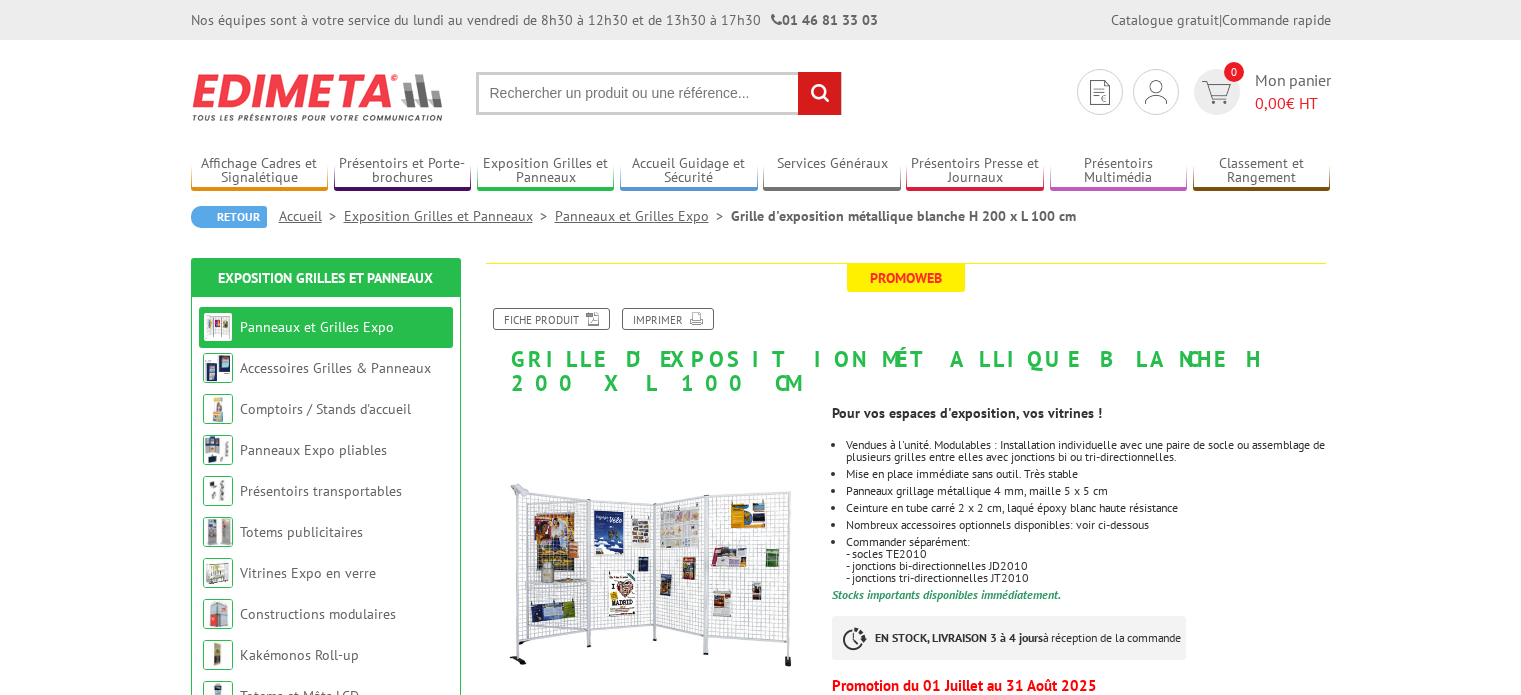scroll, scrollTop: 0, scrollLeft: 0, axis: both 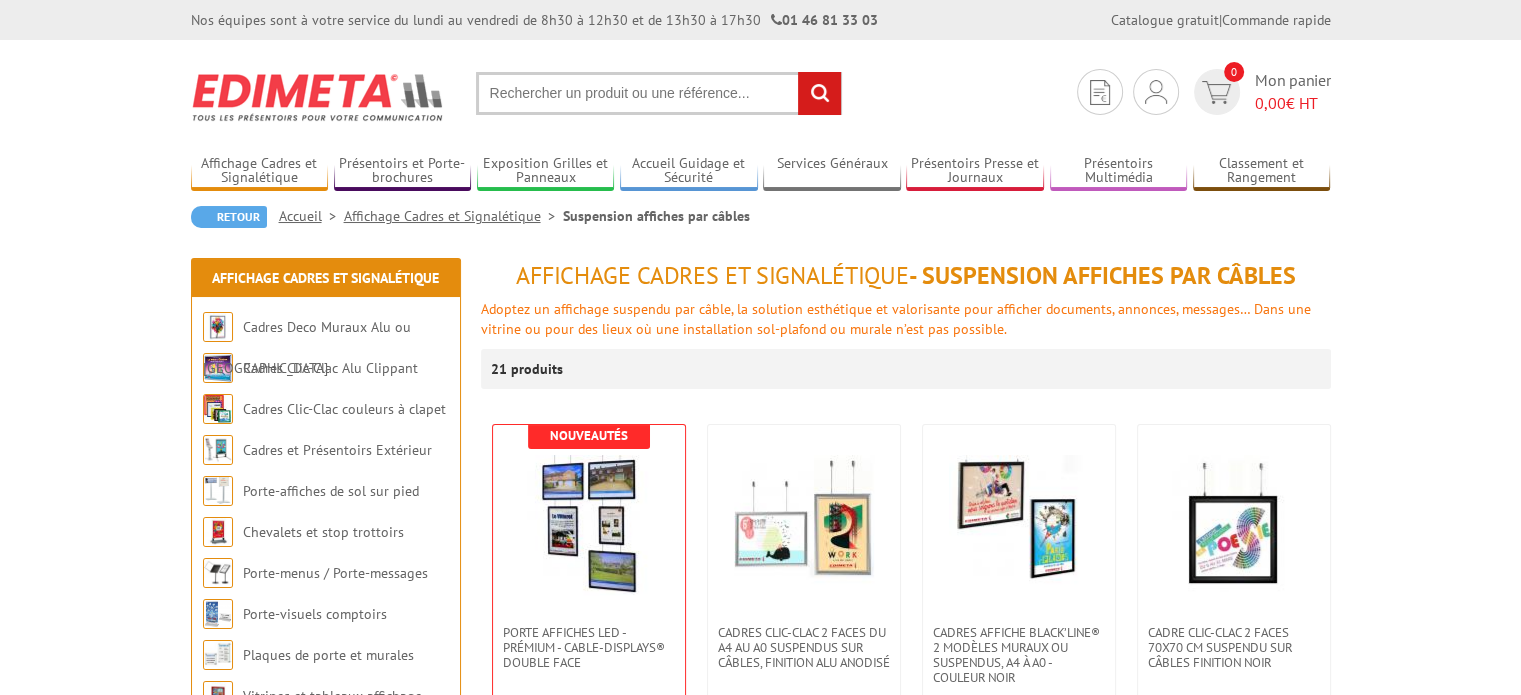 click at bounding box center [659, 93] 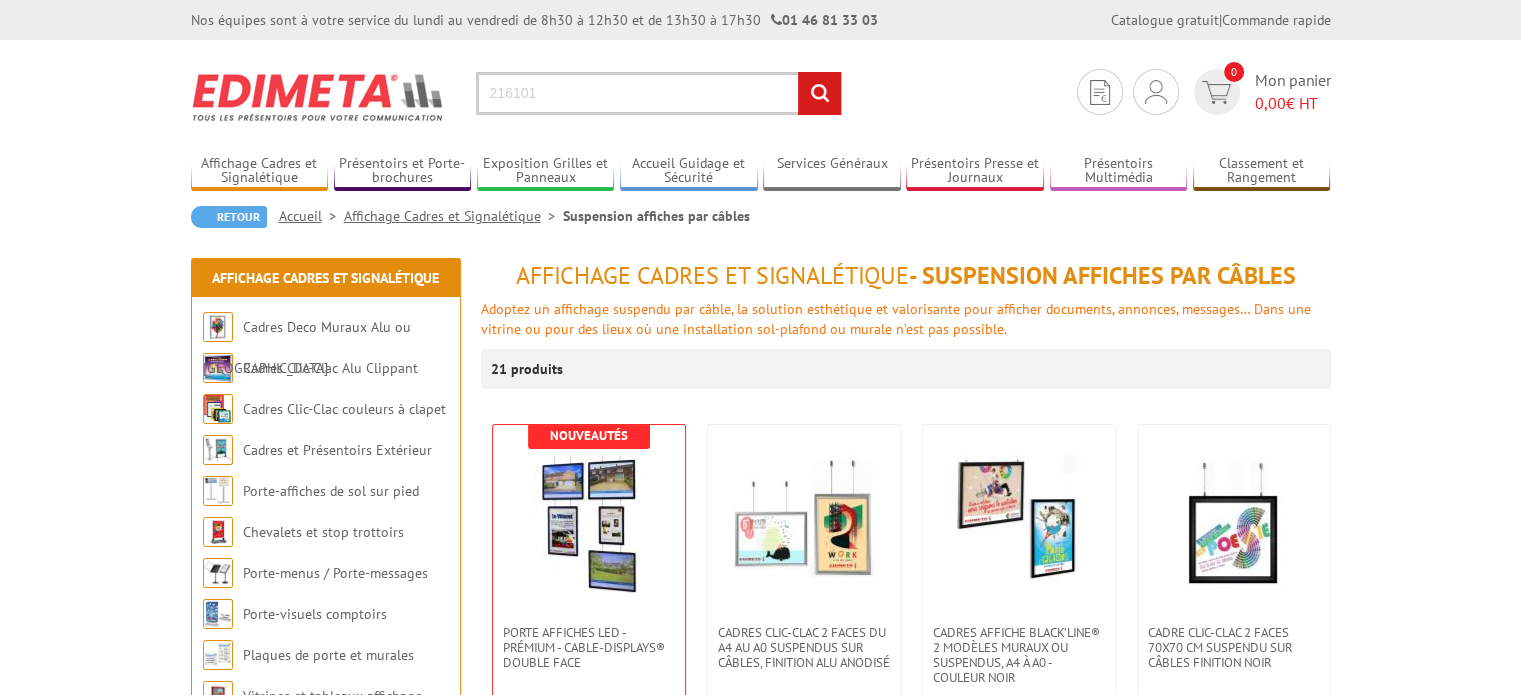type on "216101" 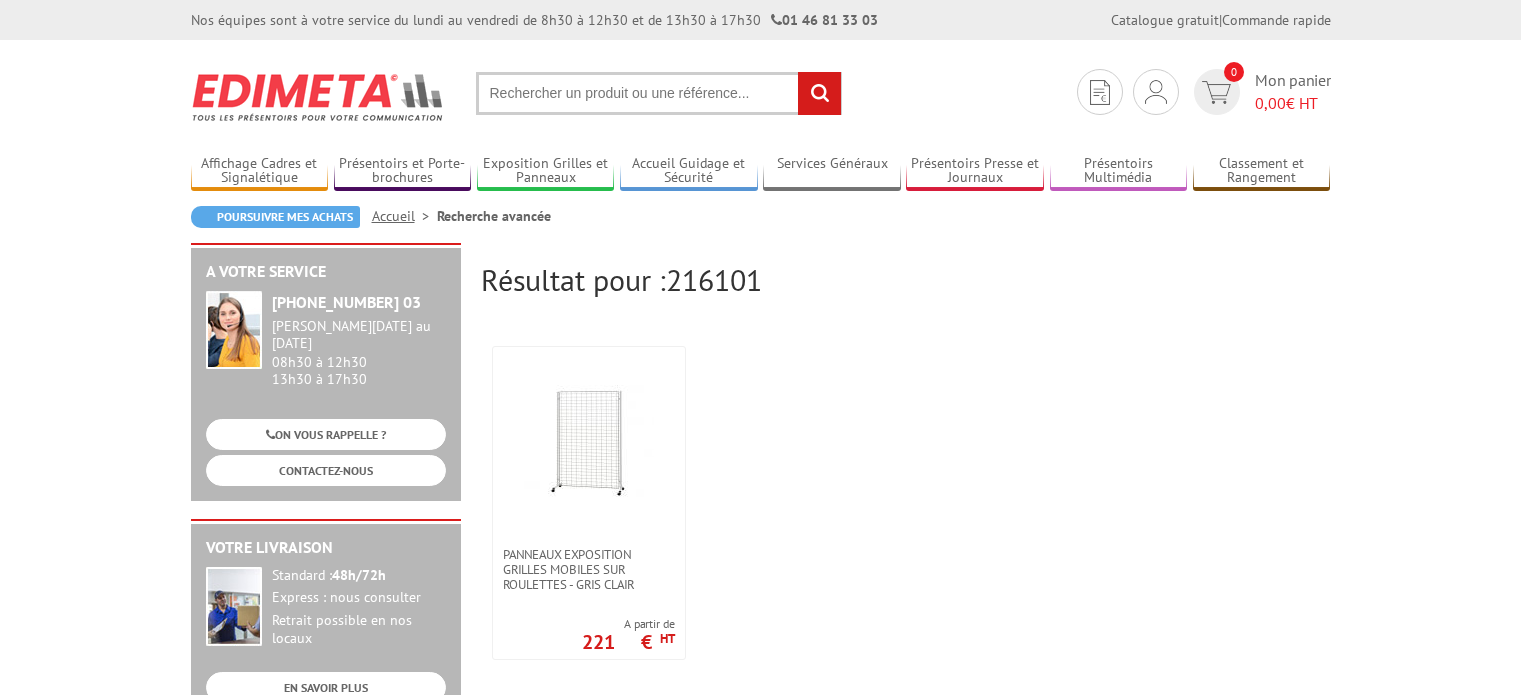 scroll, scrollTop: 0, scrollLeft: 0, axis: both 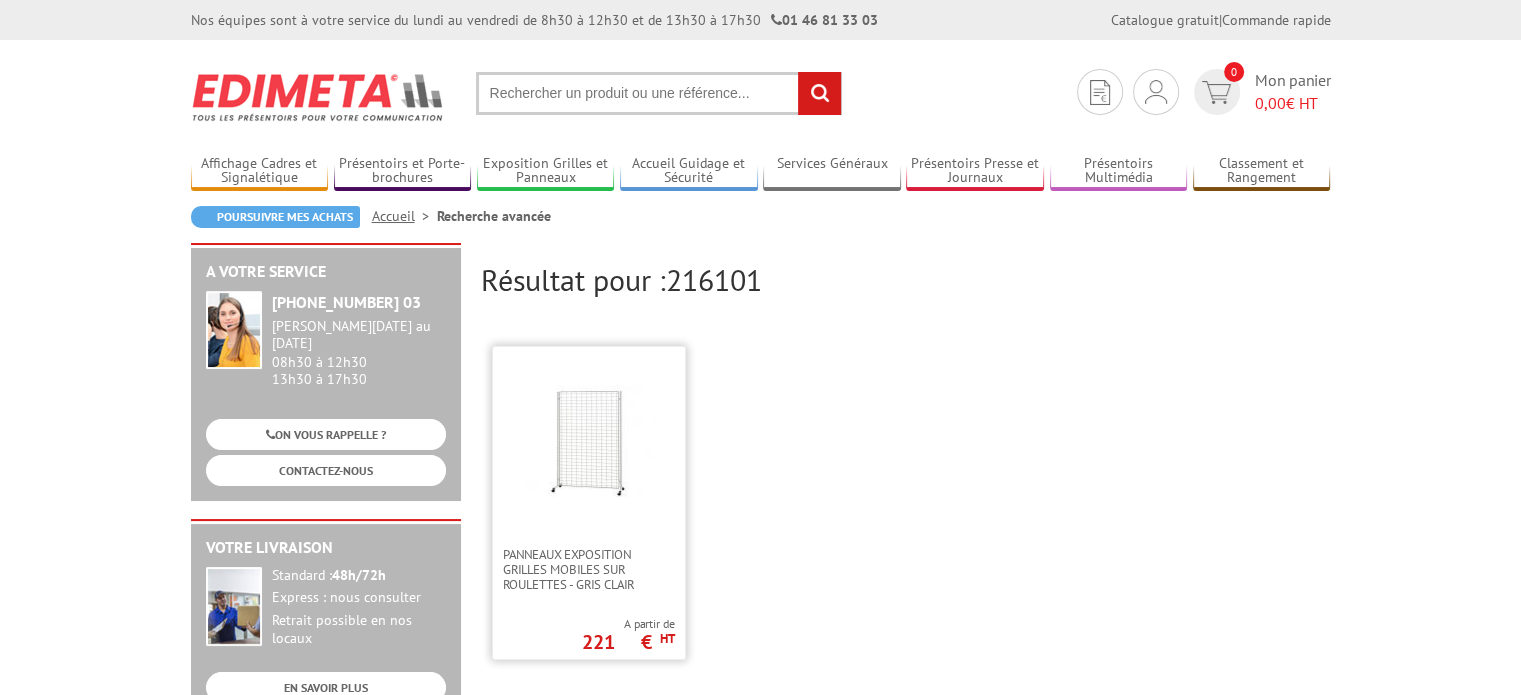 click at bounding box center (589, 442) 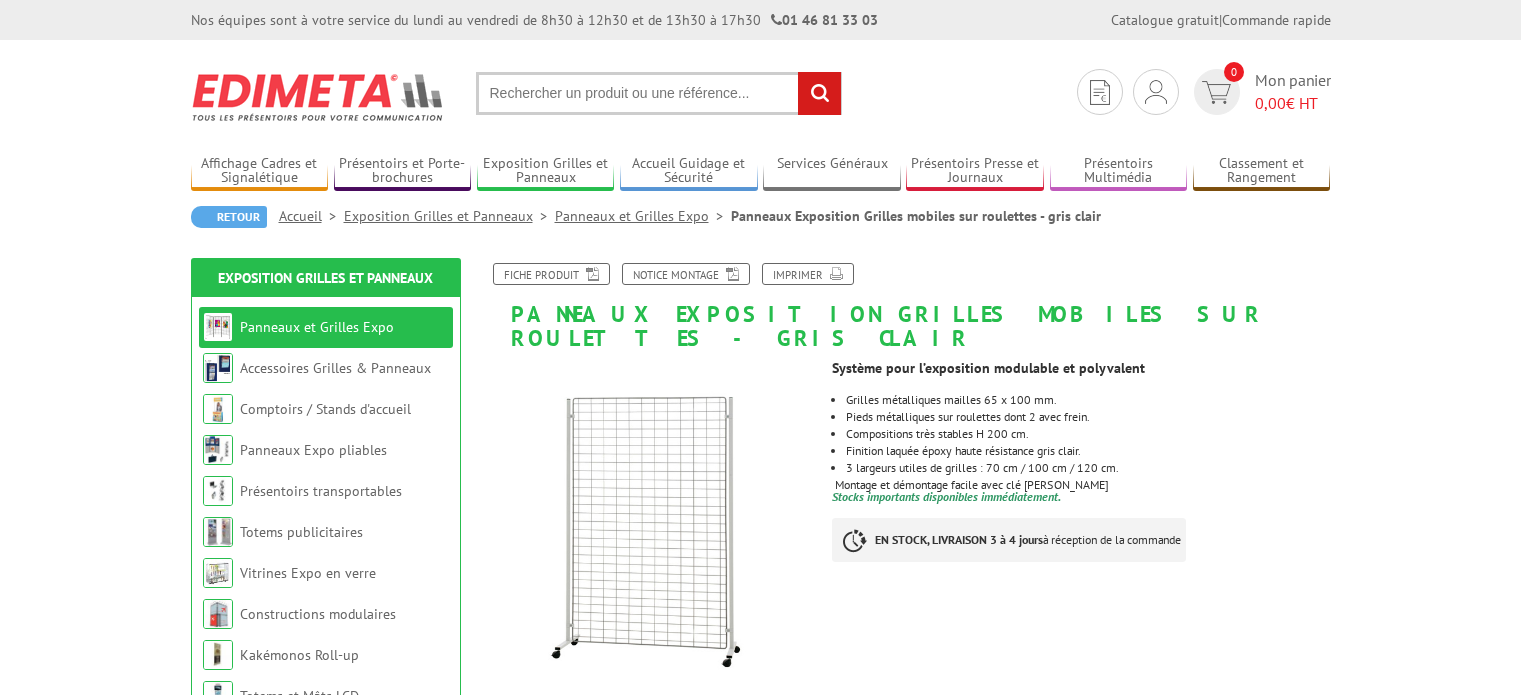 scroll, scrollTop: 0, scrollLeft: 0, axis: both 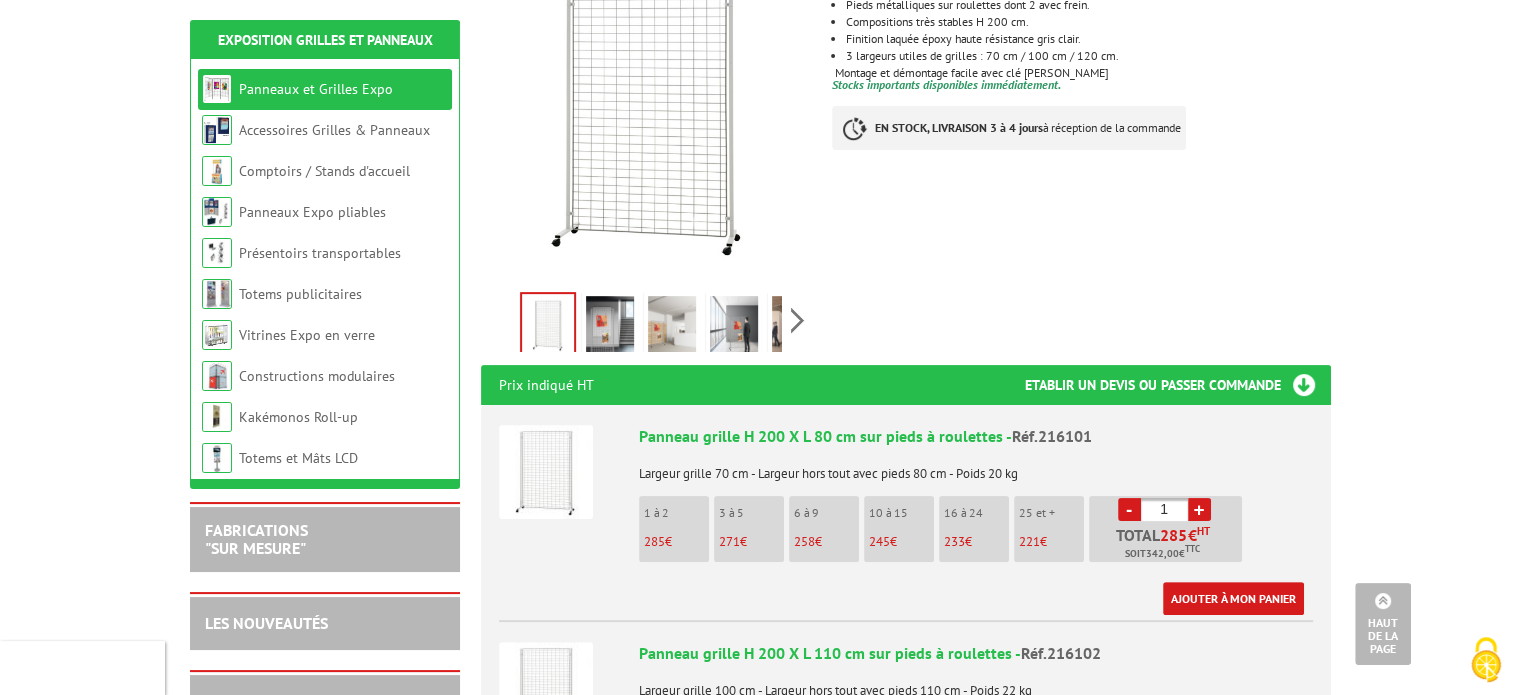 drag, startPoint x: 1528, startPoint y: 60, endPoint x: 1531, endPoint y: 97, distance: 37.12142 